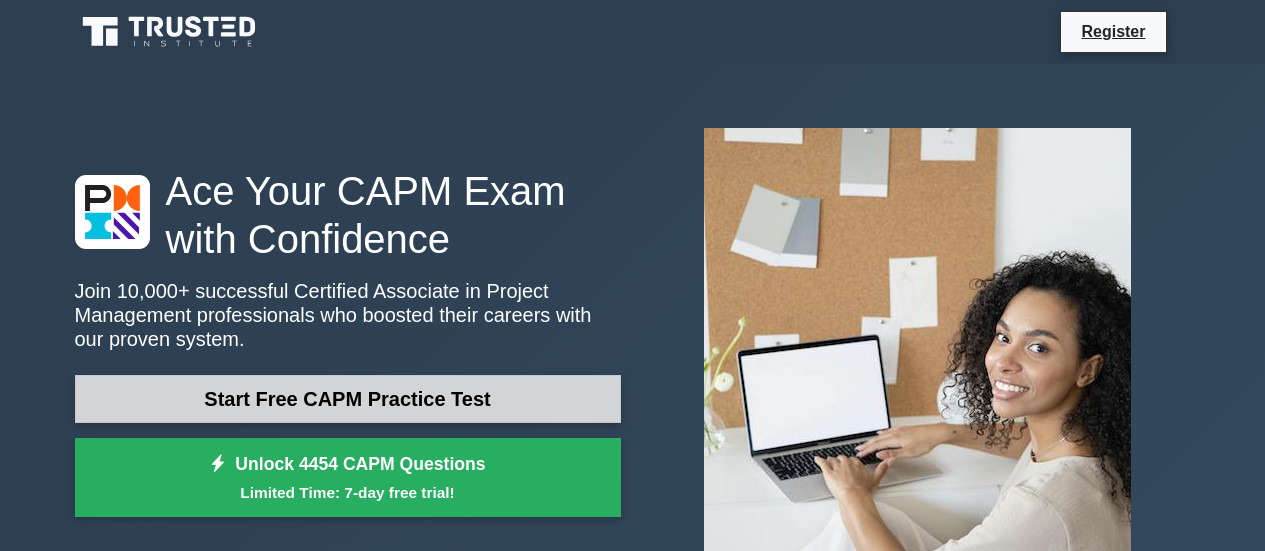 scroll, scrollTop: 81, scrollLeft: 0, axis: vertical 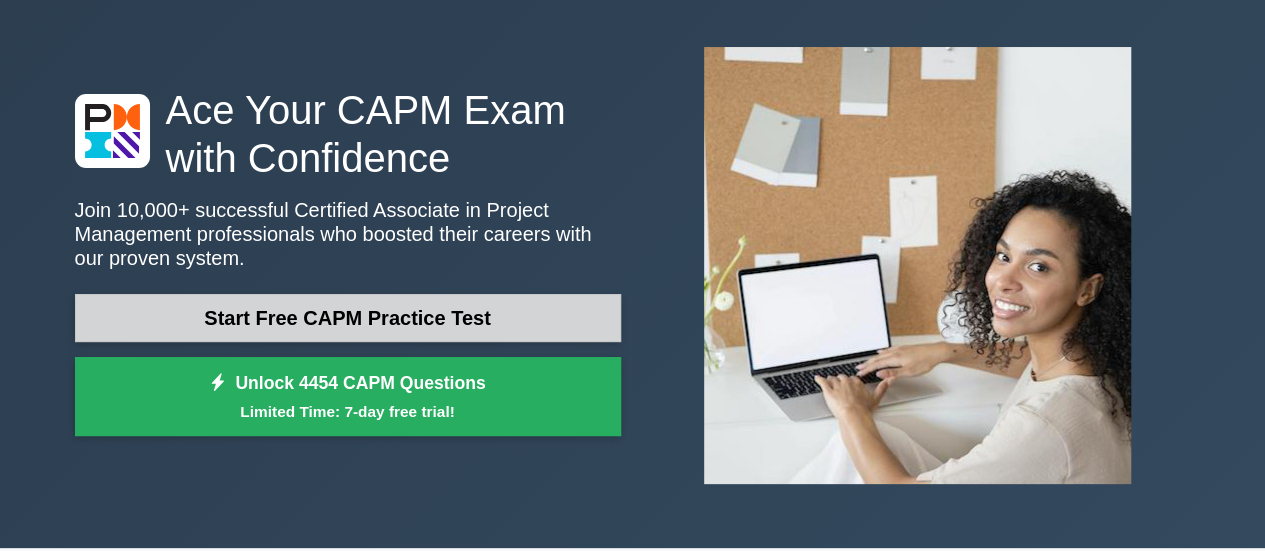 click on "Start Free CAPM Practice Test" at bounding box center [348, 318] 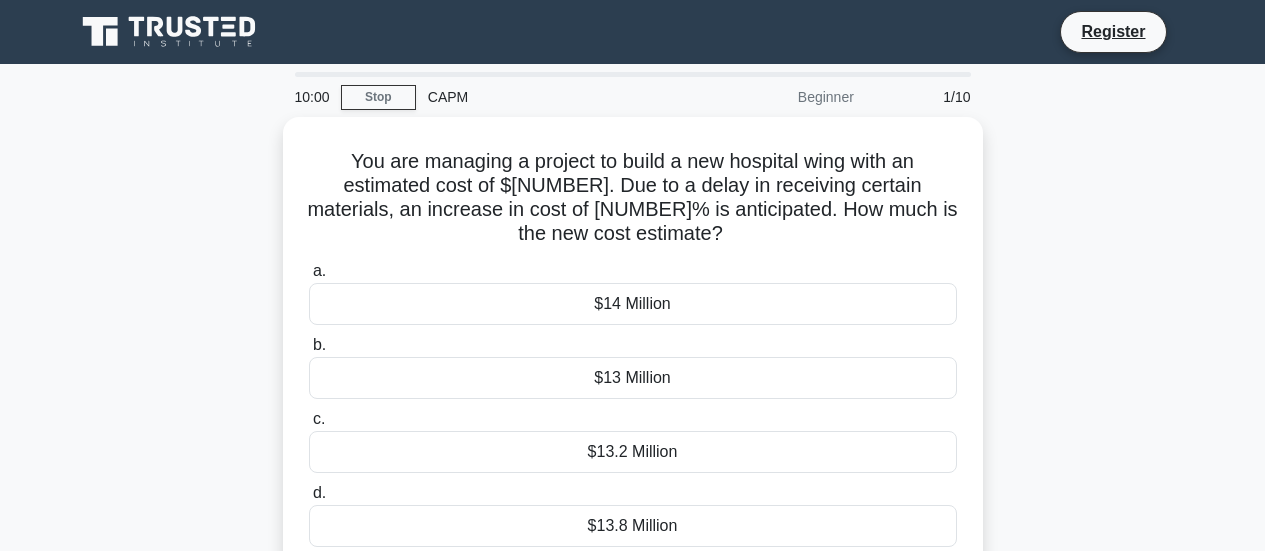 scroll, scrollTop: 0, scrollLeft: 0, axis: both 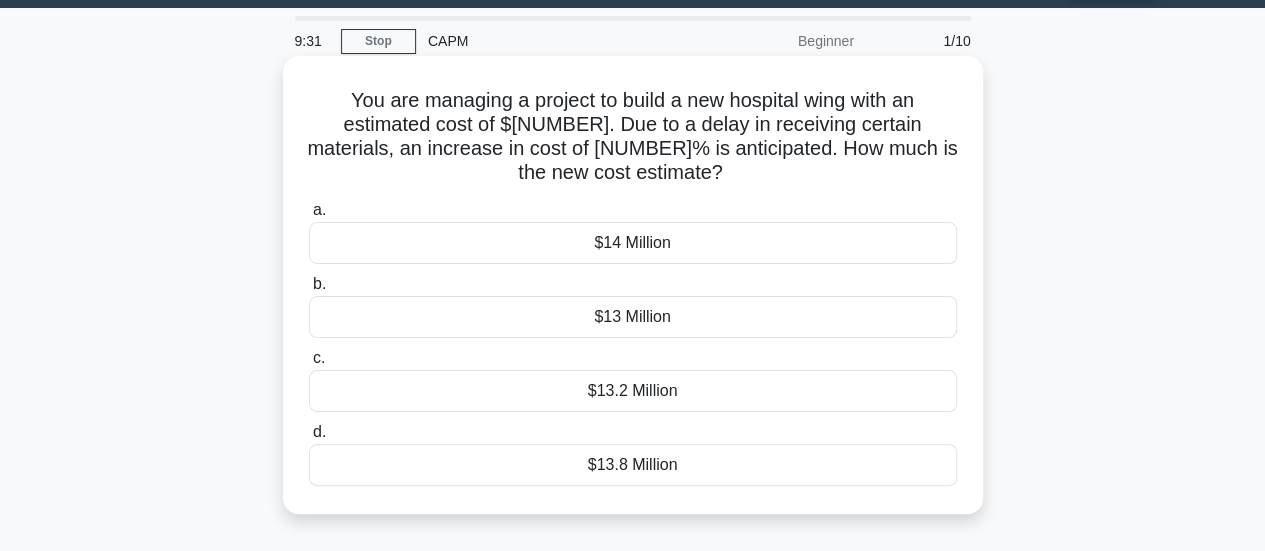 click on "$13.8 Million" at bounding box center [633, 465] 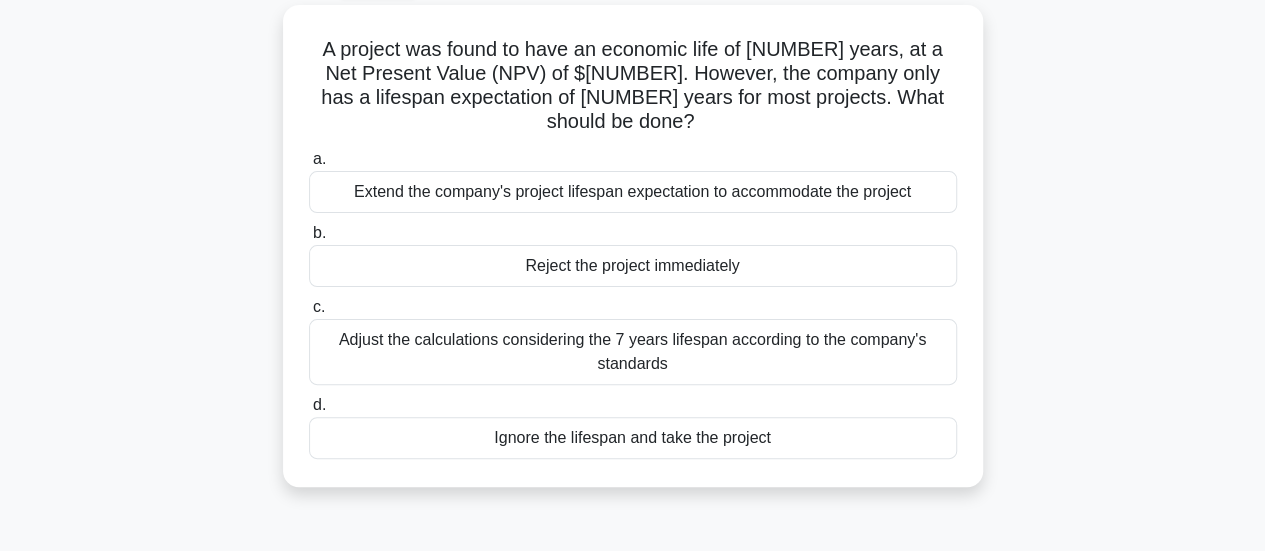 scroll, scrollTop: 114, scrollLeft: 0, axis: vertical 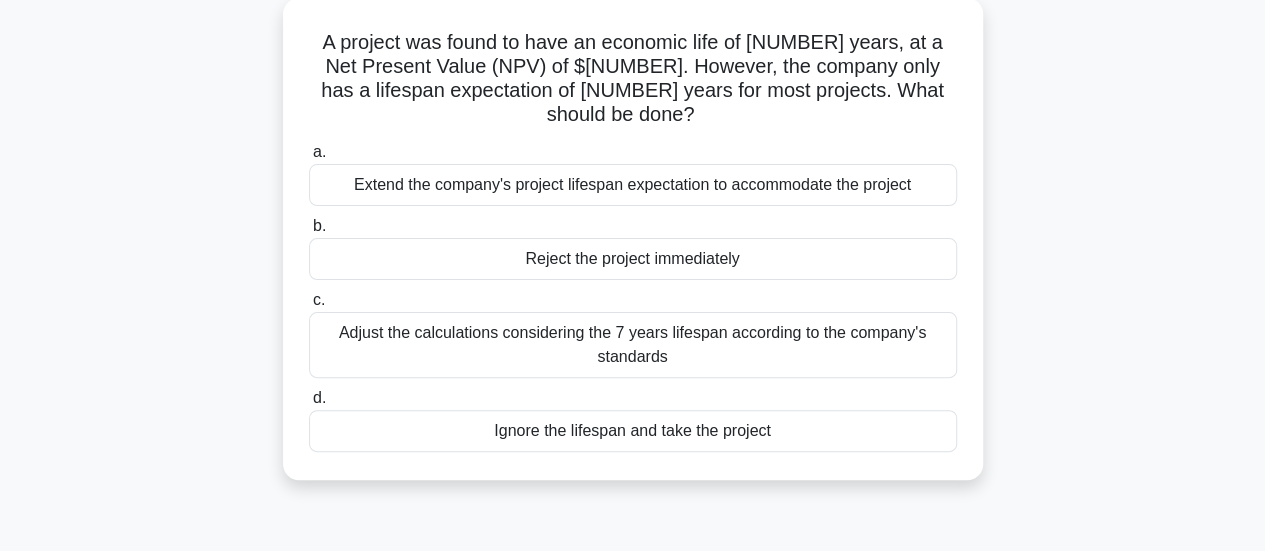 click on "Adjust the calculations considering the 7 years lifespan according to the company's standards" at bounding box center [633, 345] 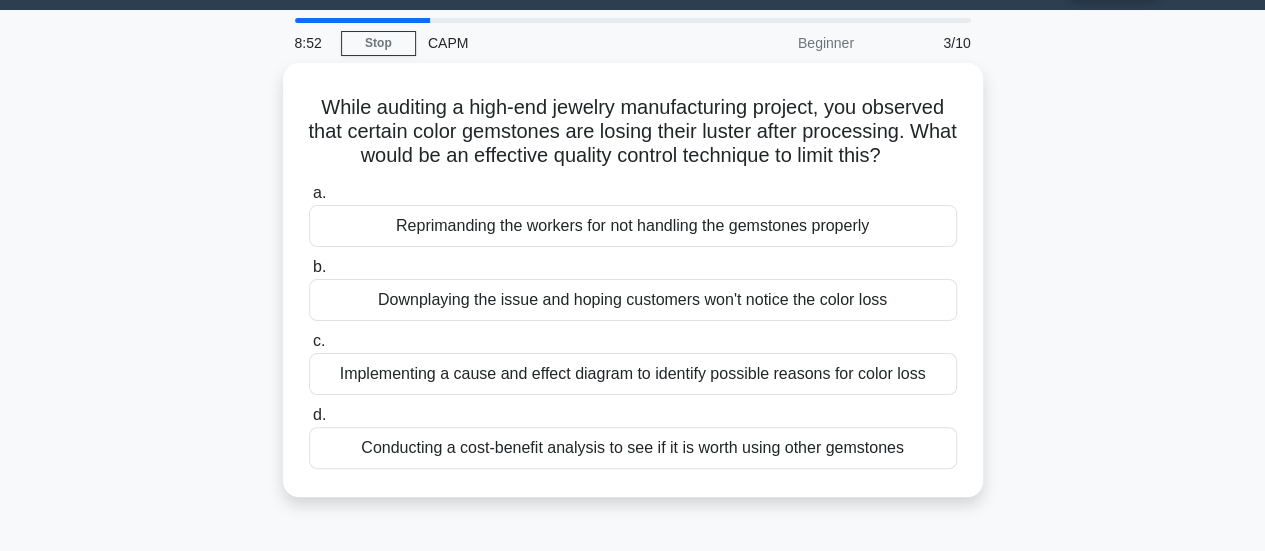 scroll, scrollTop: 56, scrollLeft: 0, axis: vertical 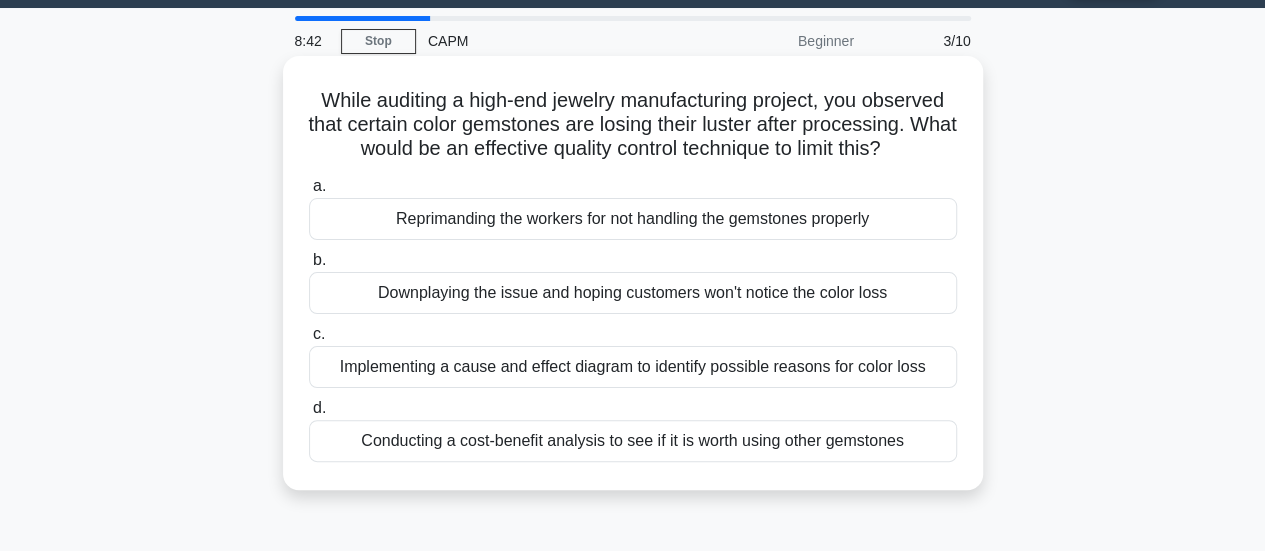 click on "Implementing a cause and effect diagram to identify possible reasons for color loss" at bounding box center [633, 367] 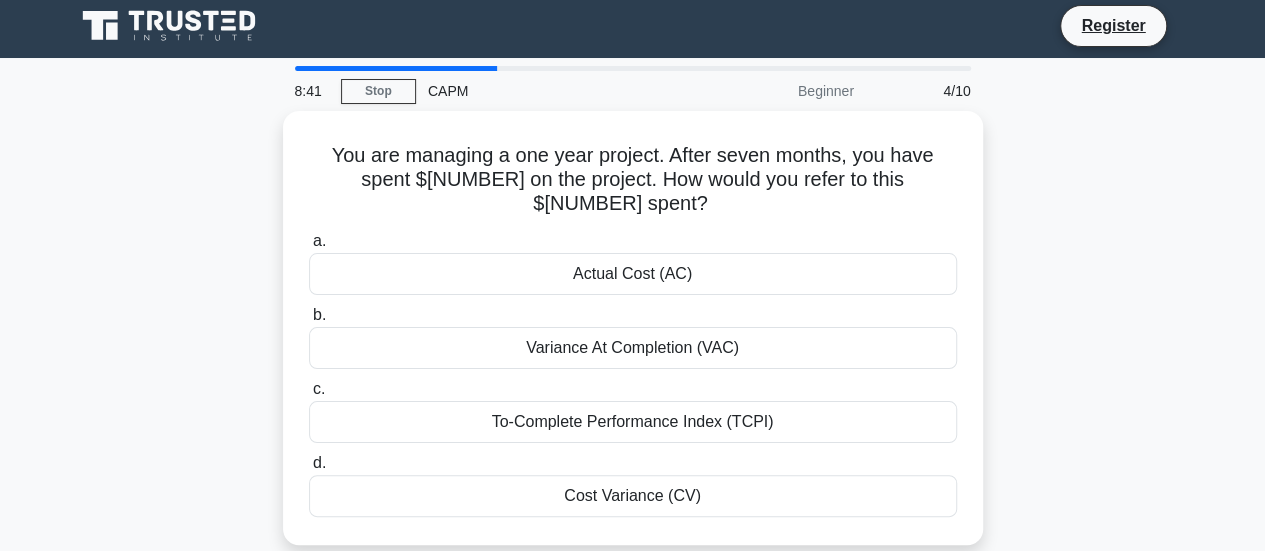 scroll, scrollTop: 0, scrollLeft: 0, axis: both 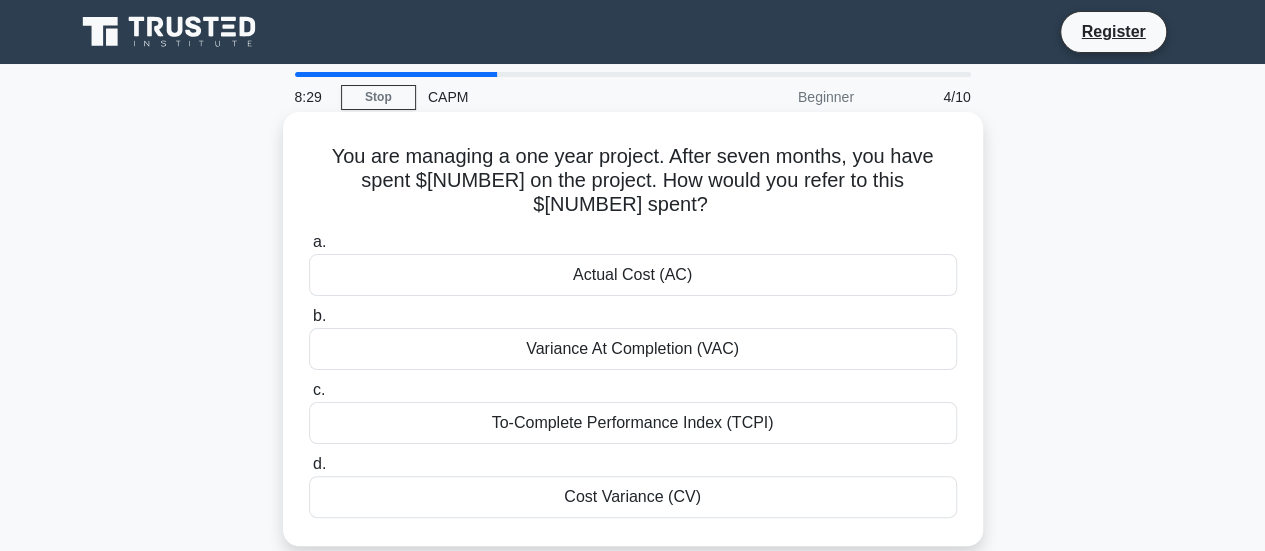 click on "Actual Cost (AC)" at bounding box center (633, 275) 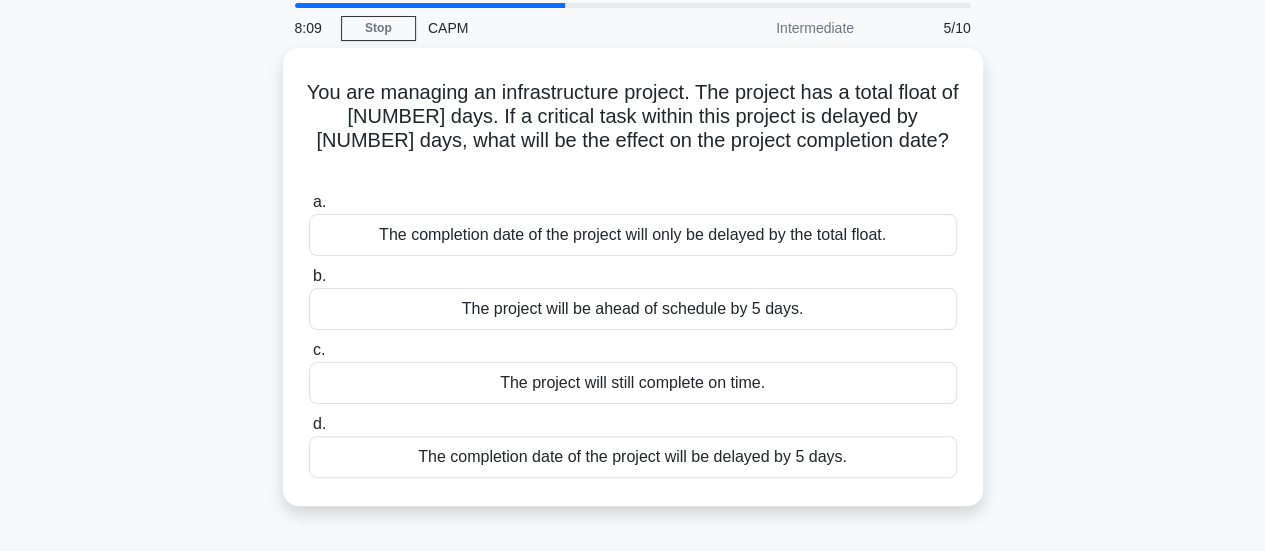 scroll, scrollTop: 70, scrollLeft: 0, axis: vertical 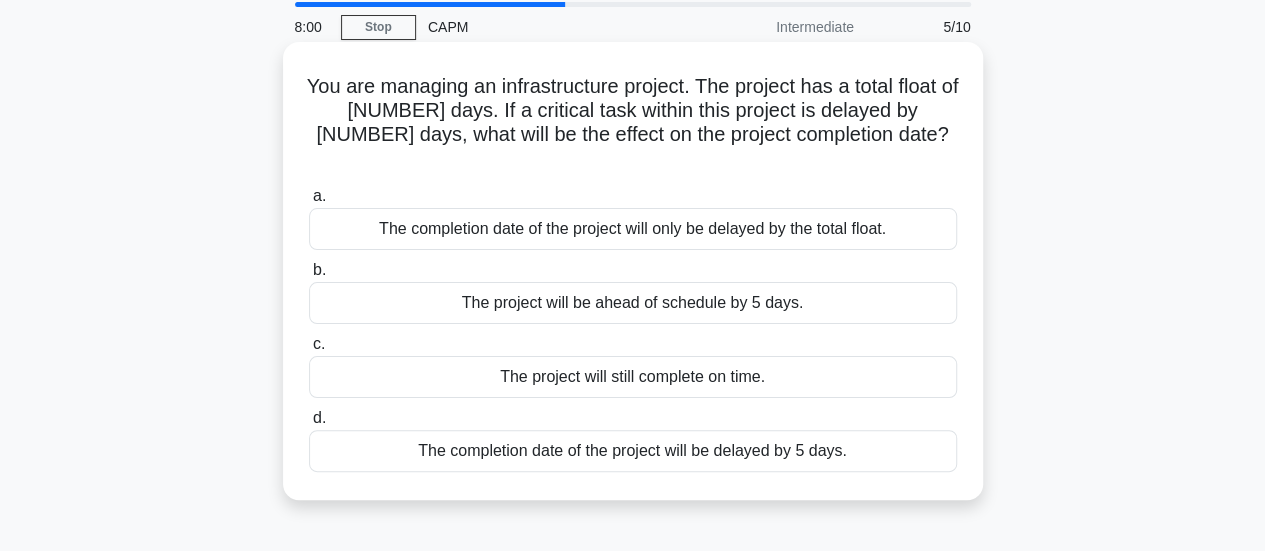 click on "The completion date of the project will be delayed by 5 days." at bounding box center (633, 451) 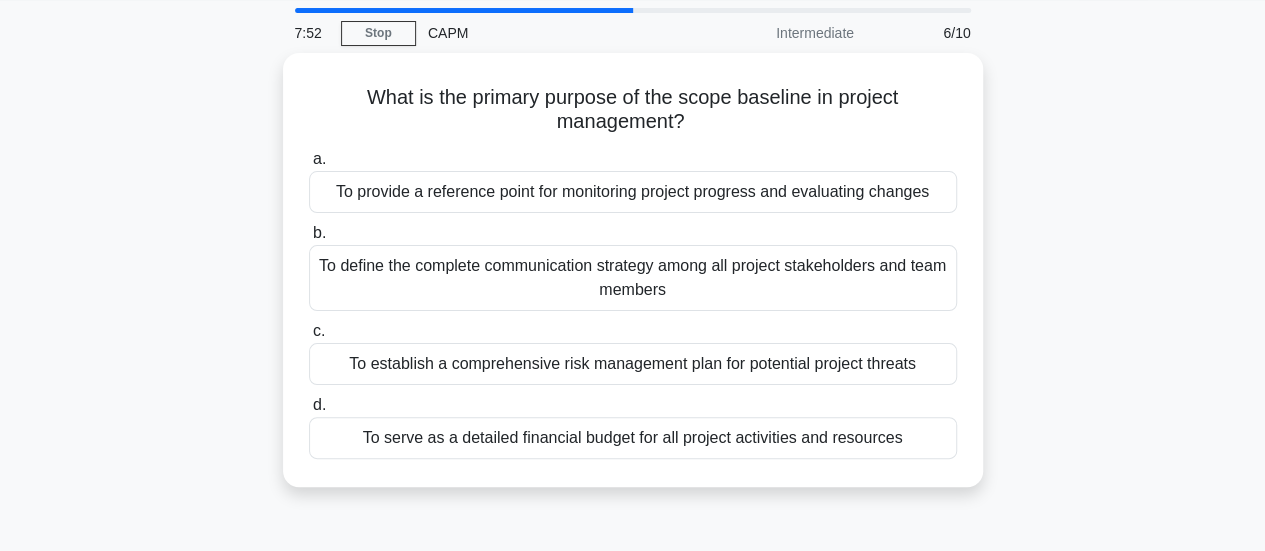 scroll, scrollTop: 65, scrollLeft: 0, axis: vertical 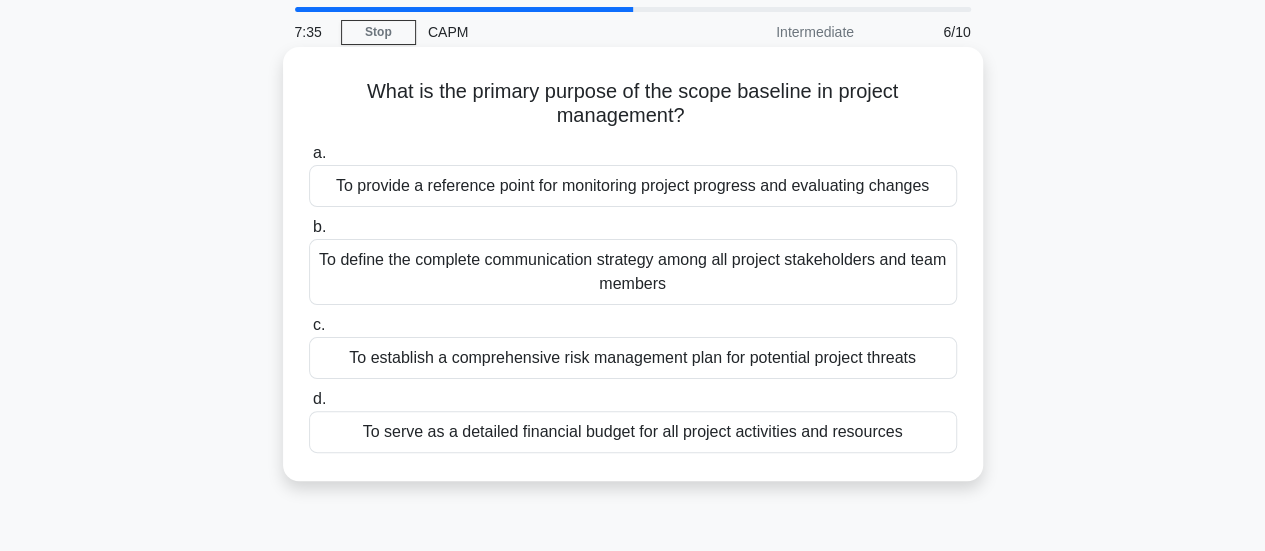 click on "To provide a reference point for monitoring project progress and evaluating changes" at bounding box center [633, 186] 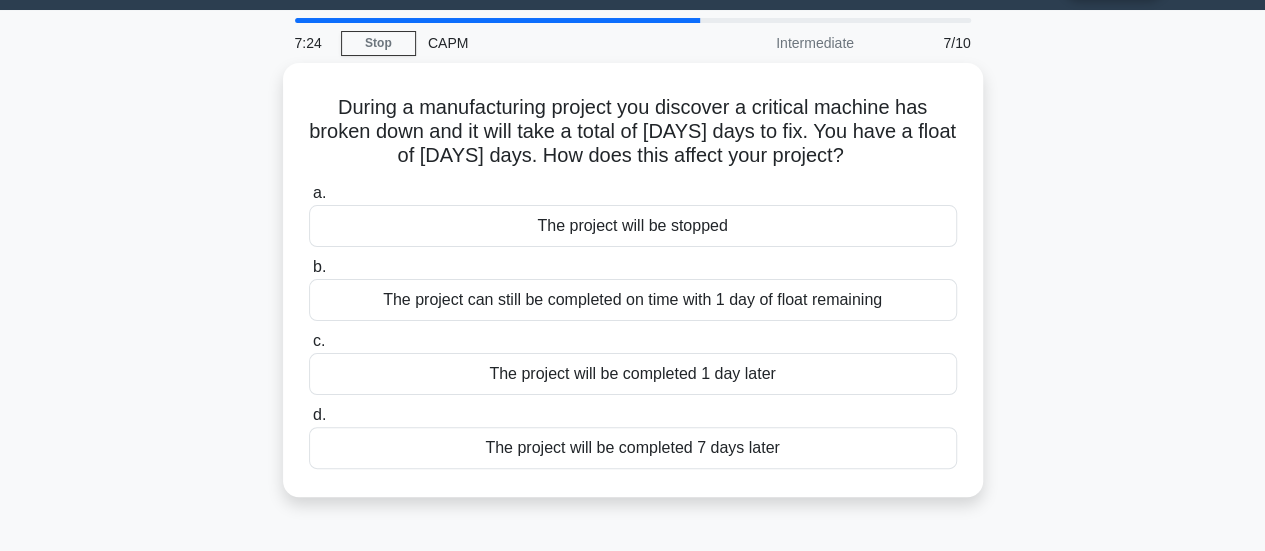 scroll, scrollTop: 58, scrollLeft: 0, axis: vertical 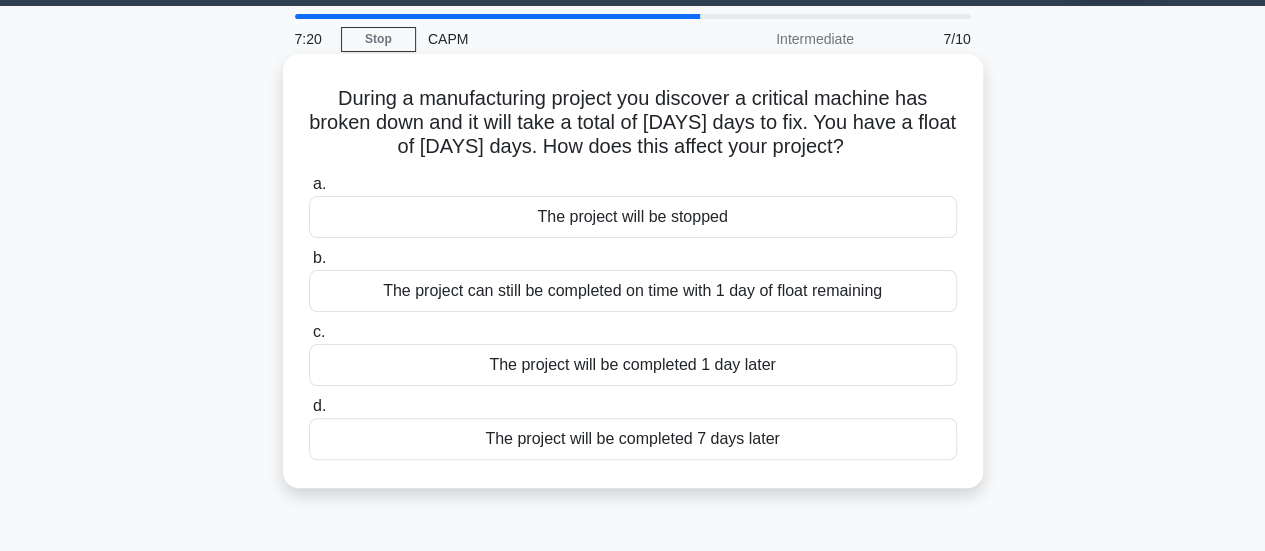 click on "The project can still be completed on time with 1 day of float remaining" at bounding box center (633, 291) 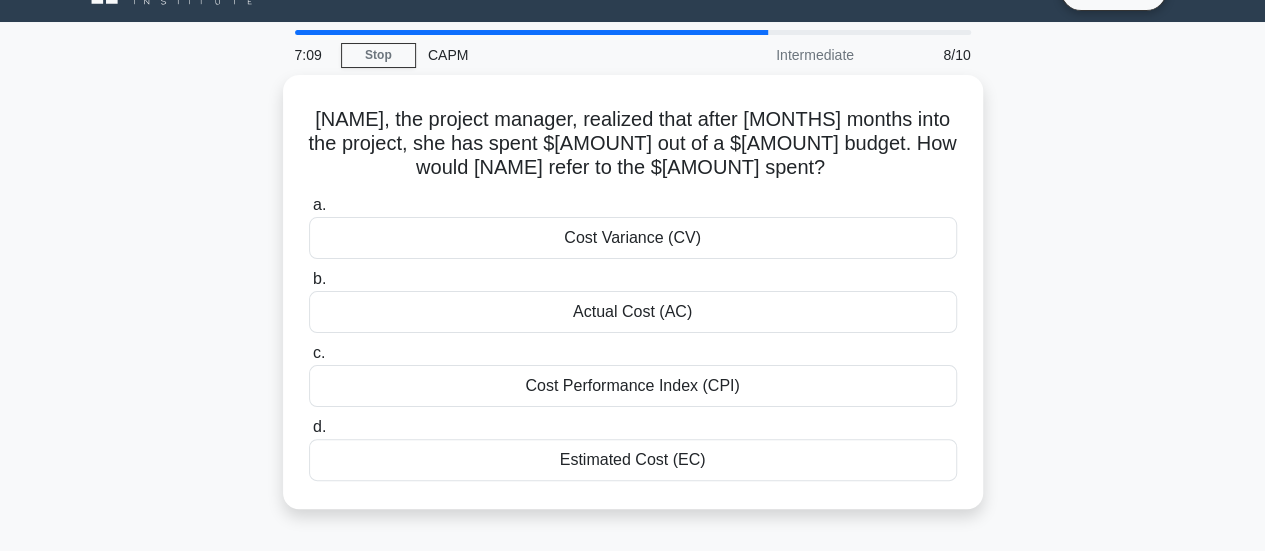 scroll, scrollTop: 50, scrollLeft: 0, axis: vertical 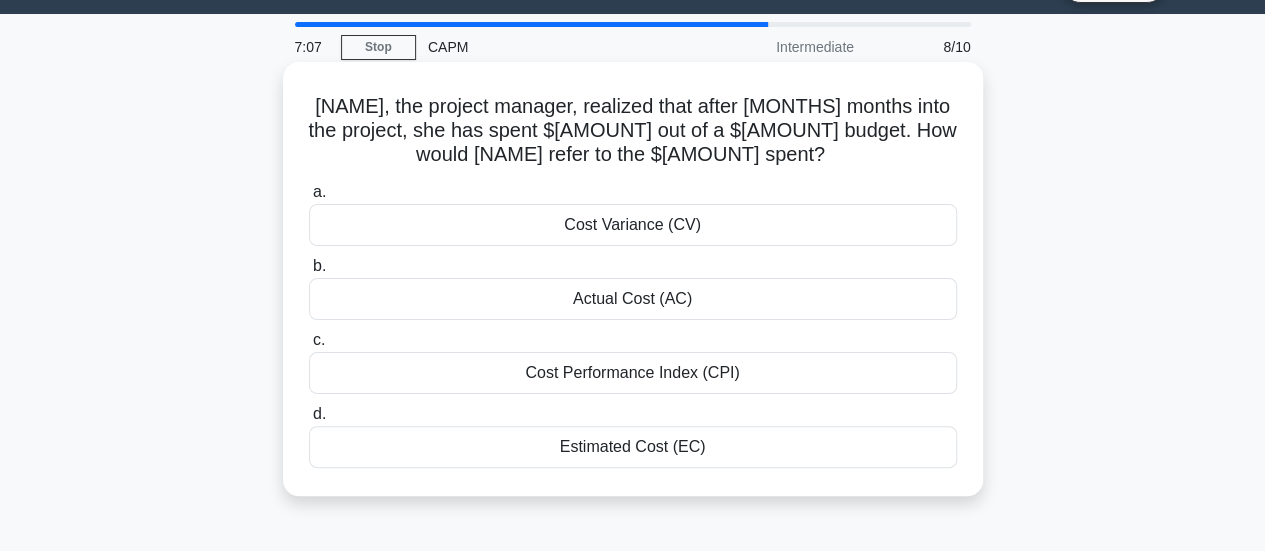 click on "Actual Cost (AC)" at bounding box center [633, 299] 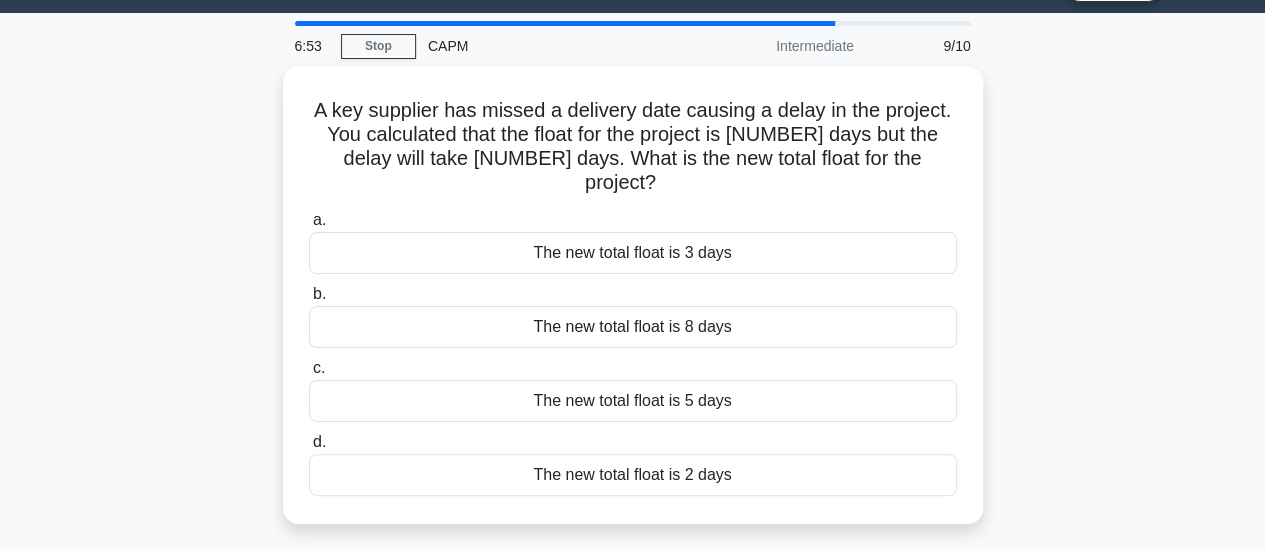 scroll, scrollTop: 52, scrollLeft: 0, axis: vertical 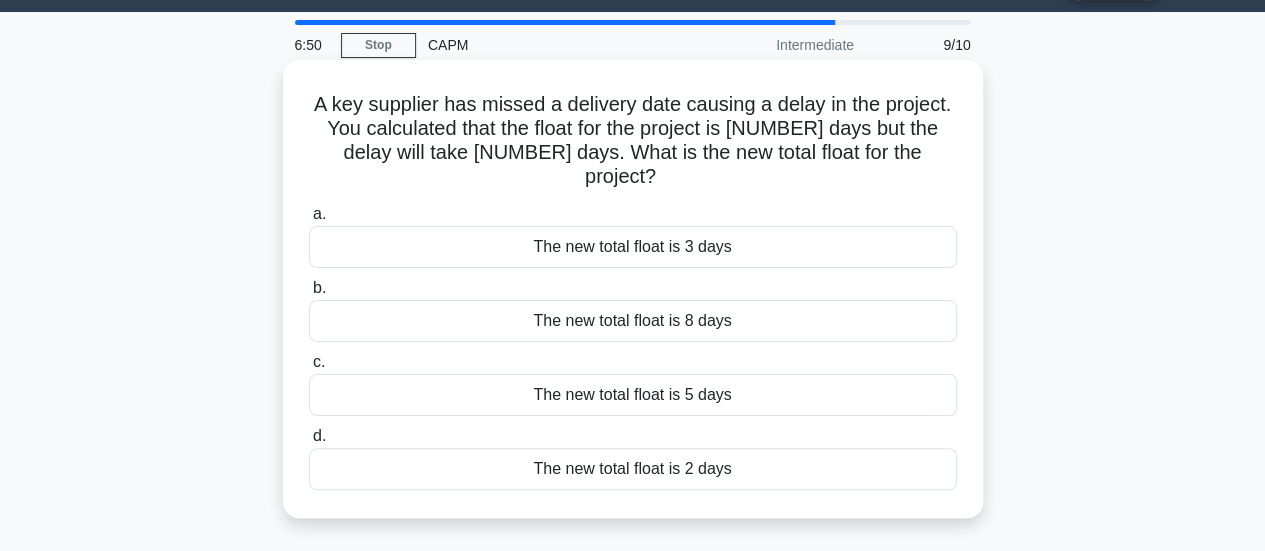 click on "The new total float is 2 days" at bounding box center [633, 469] 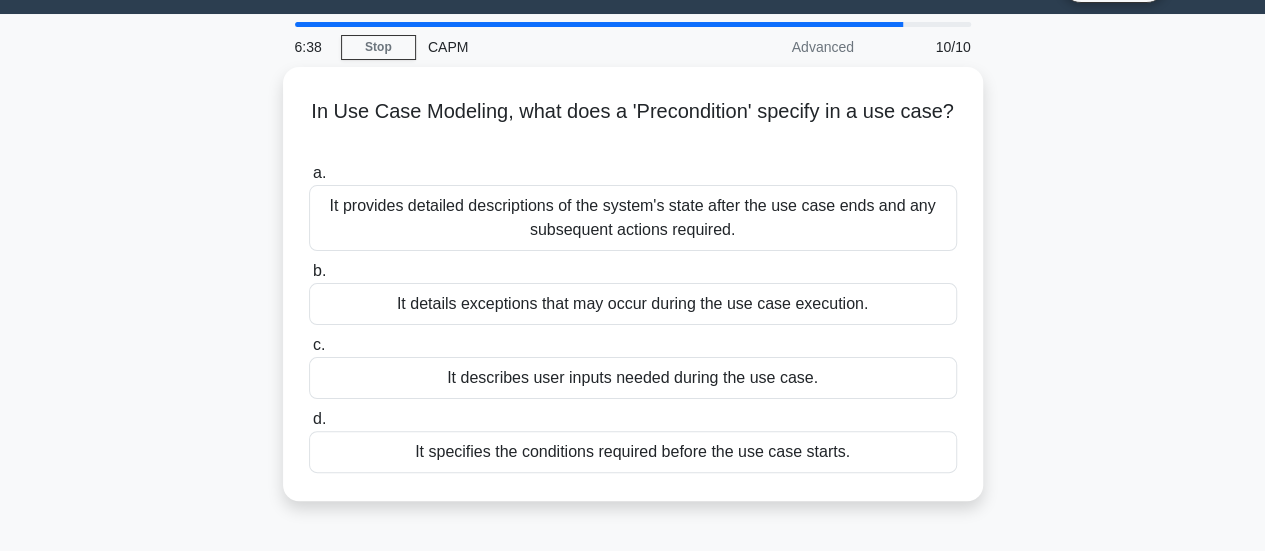 scroll, scrollTop: 51, scrollLeft: 0, axis: vertical 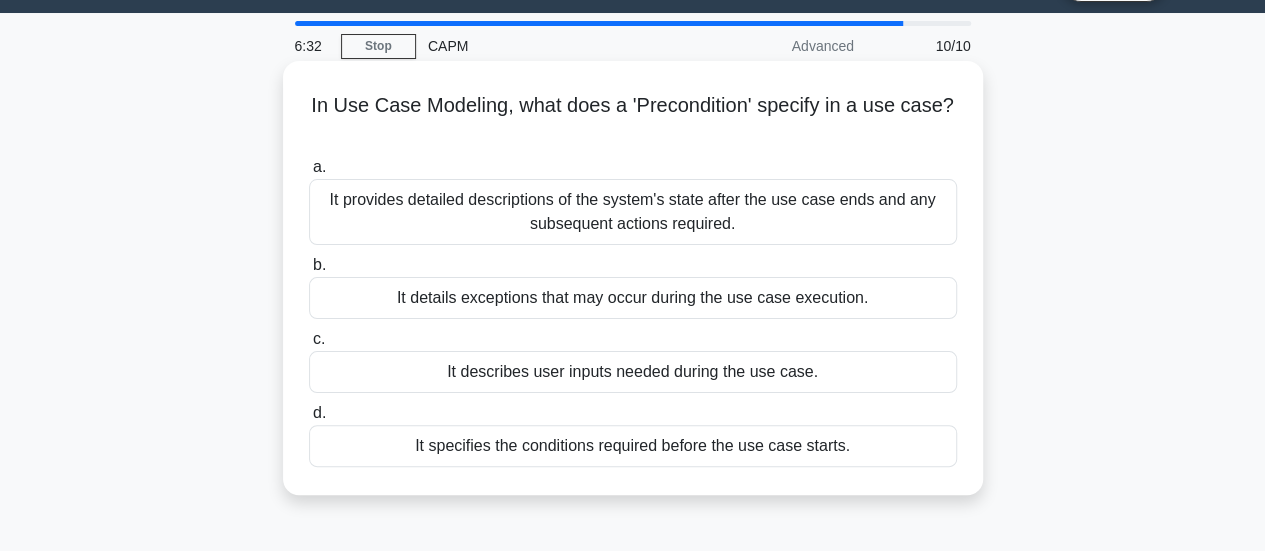 click on "It specifies the conditions required before the use case starts." at bounding box center (633, 446) 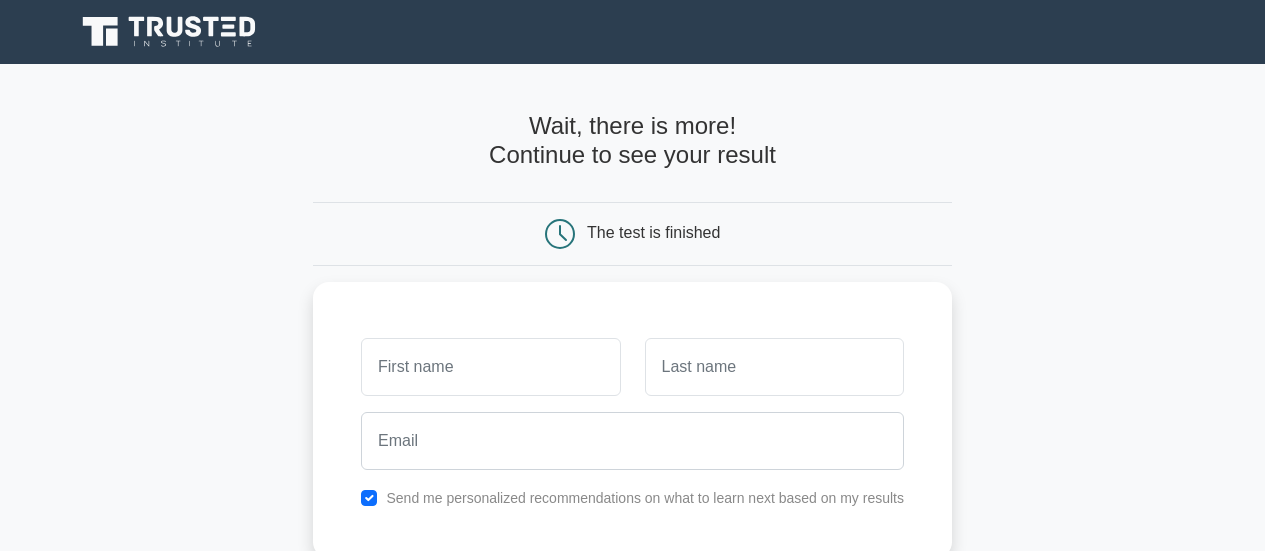 scroll, scrollTop: 0, scrollLeft: 0, axis: both 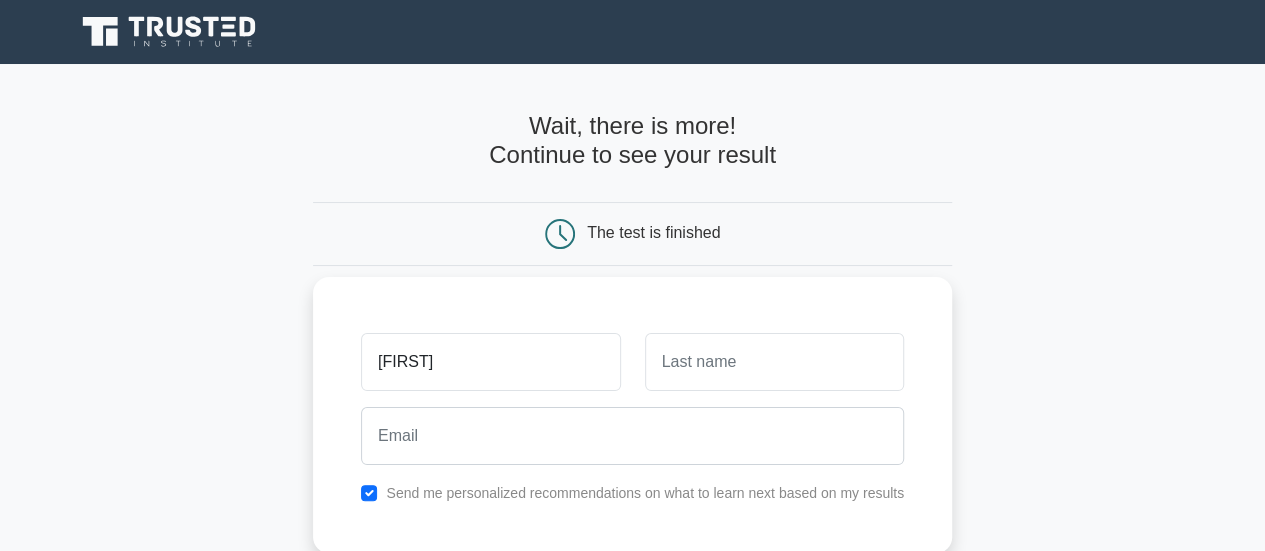 type on "manasa" 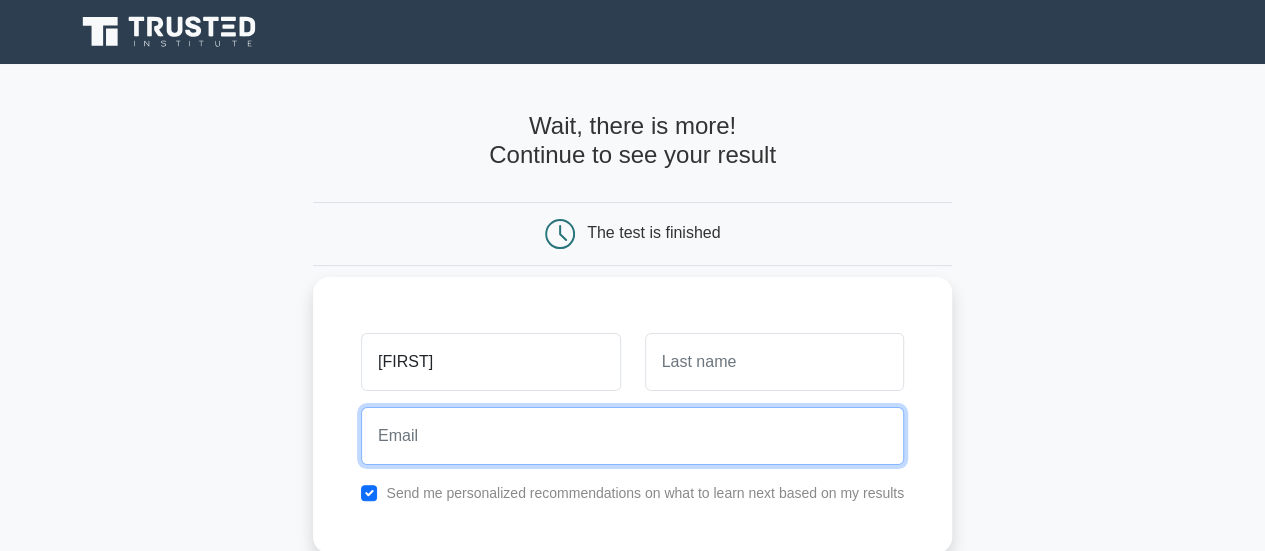 click at bounding box center [632, 436] 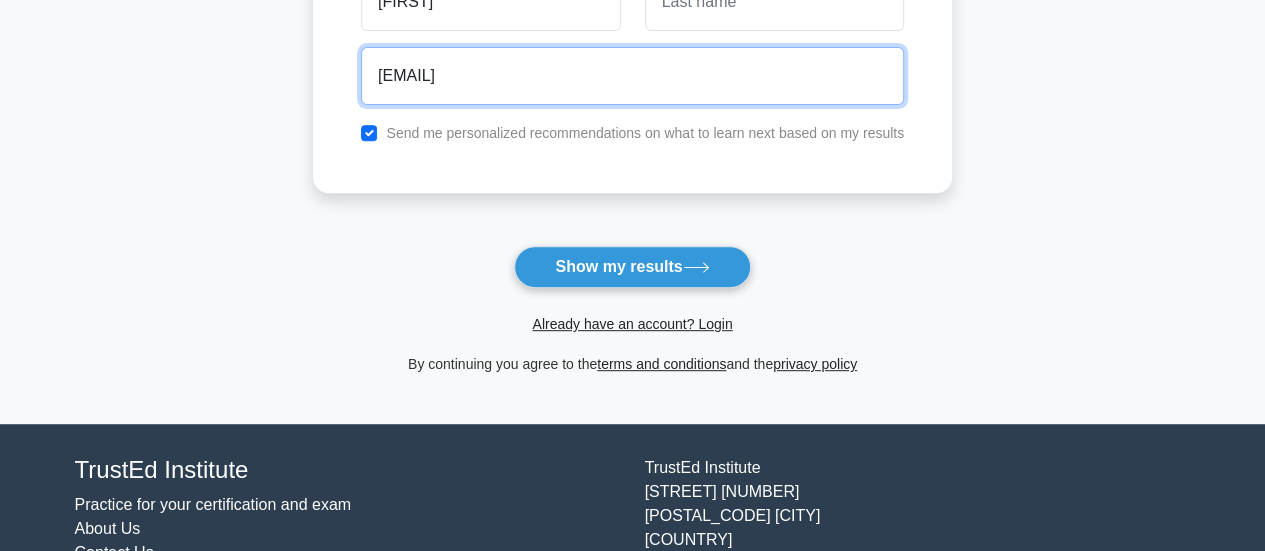 scroll, scrollTop: 410, scrollLeft: 0, axis: vertical 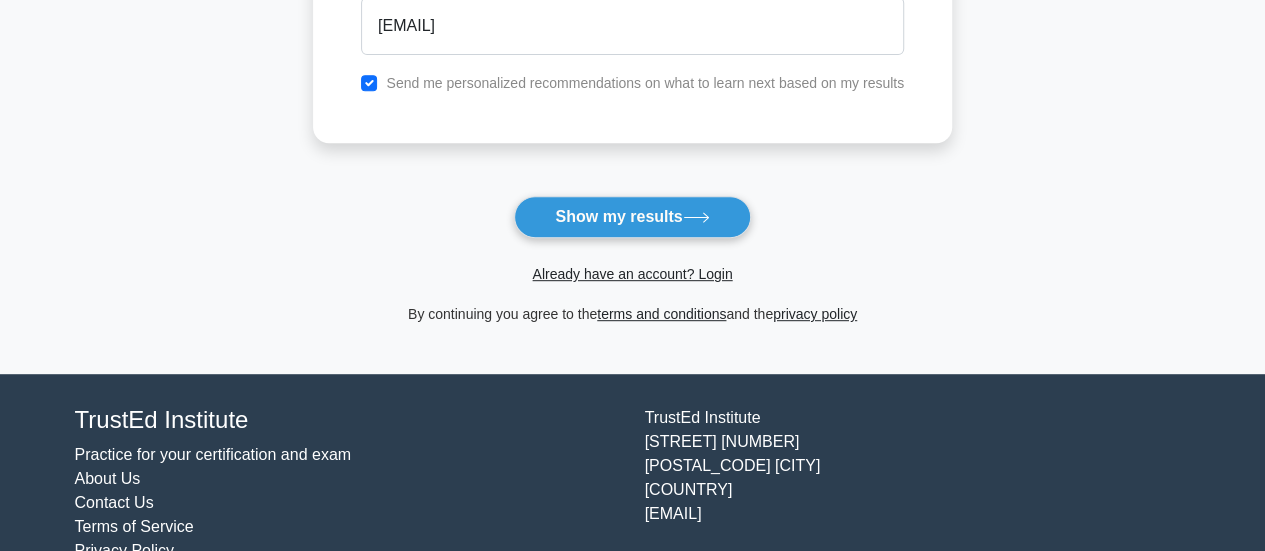 click on "Send me personalized recommendations on what to learn next based on my results" at bounding box center (632, 83) 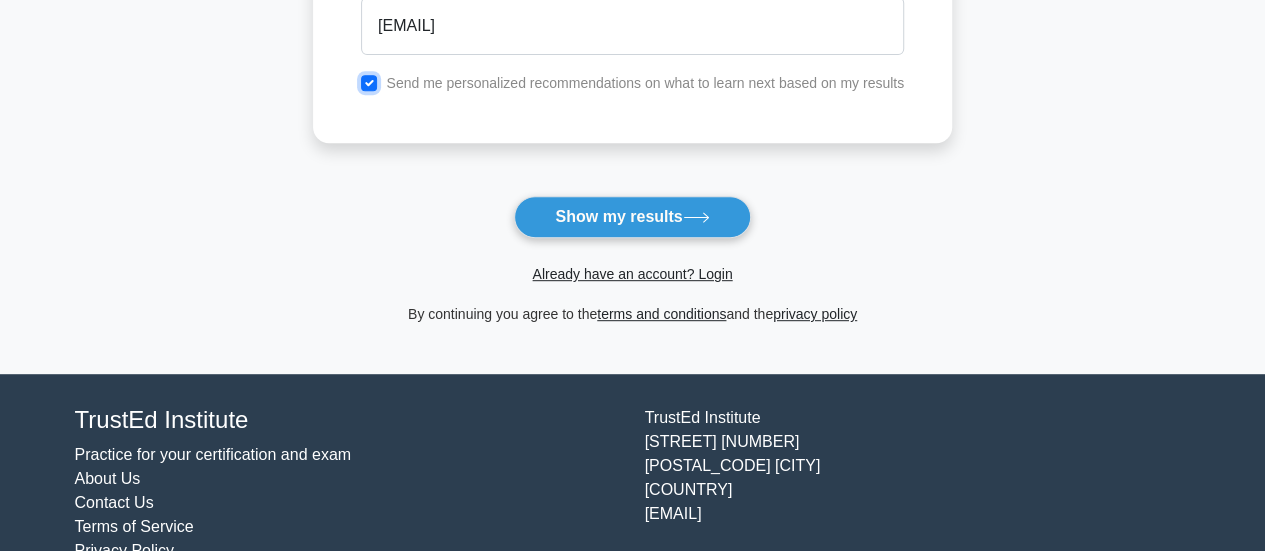 click at bounding box center [369, 83] 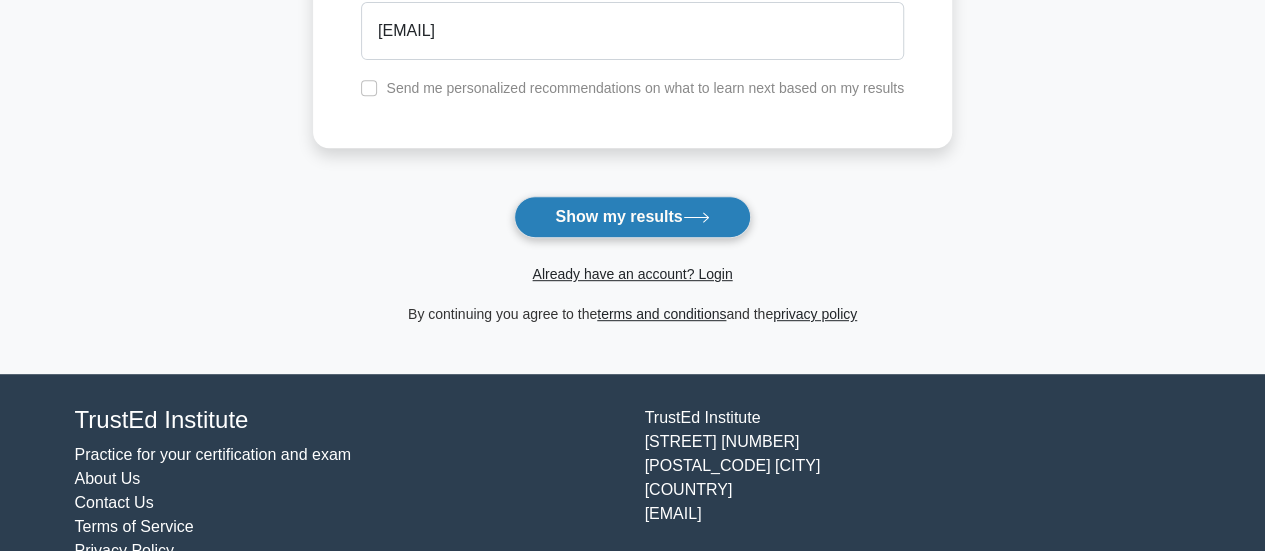 click on "Show my results" at bounding box center [632, 217] 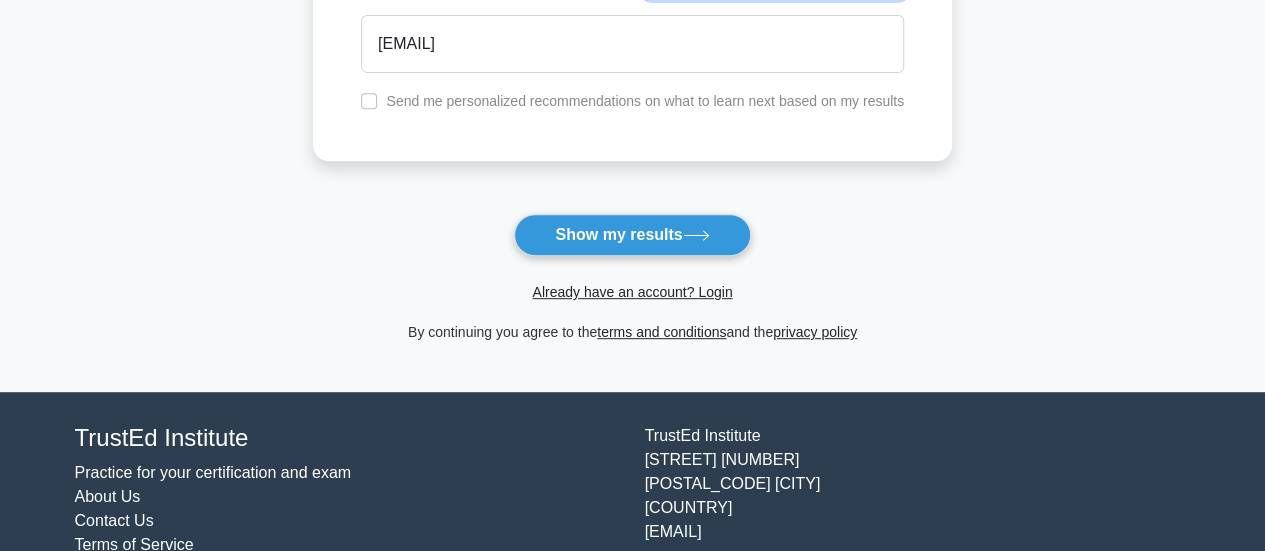 scroll, scrollTop: 418, scrollLeft: 0, axis: vertical 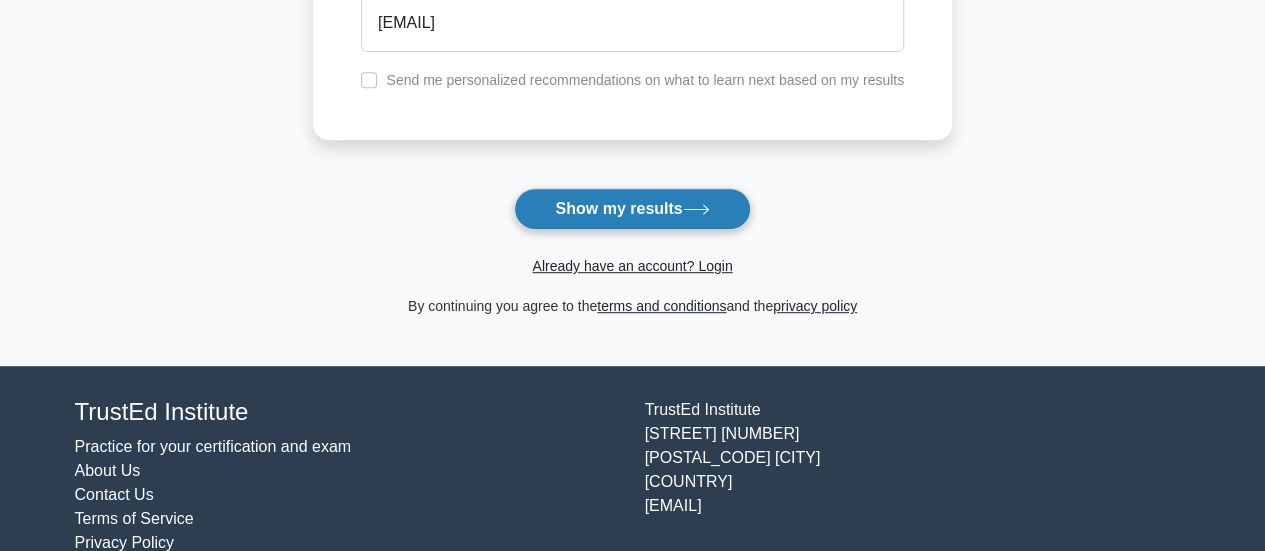 type on "m s" 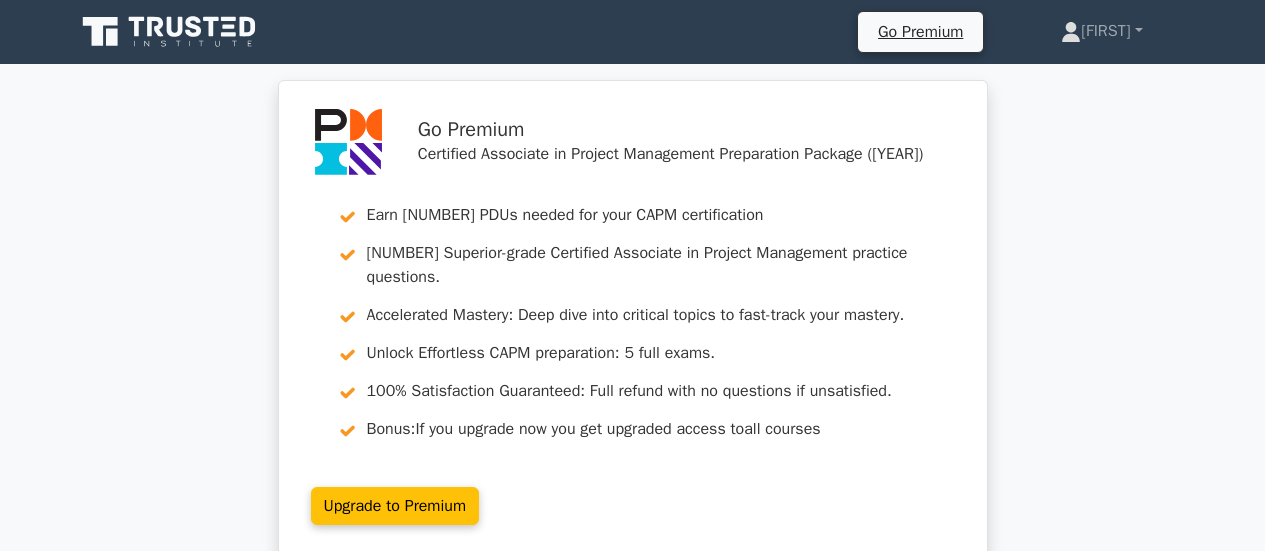 scroll, scrollTop: 0, scrollLeft: 0, axis: both 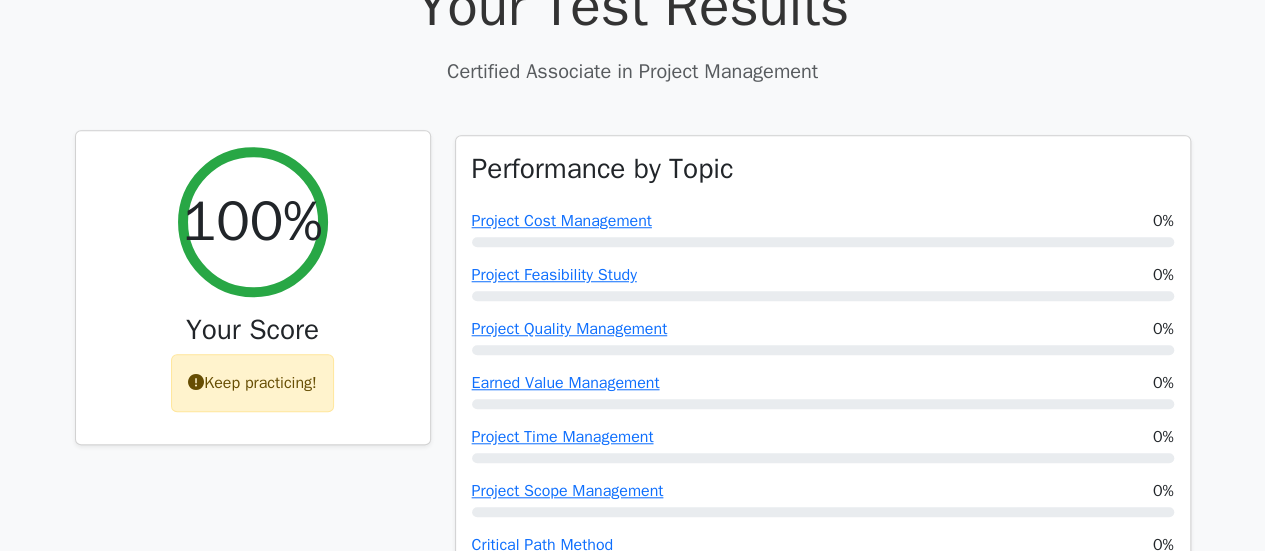click at bounding box center [196, 382] 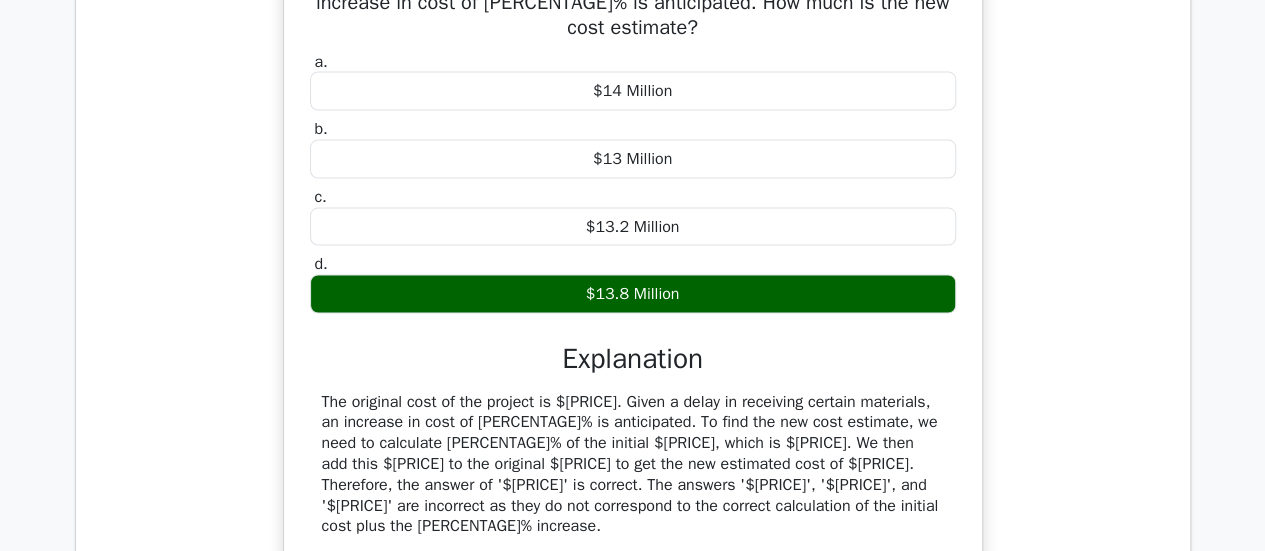 scroll, scrollTop: 1894, scrollLeft: 0, axis: vertical 